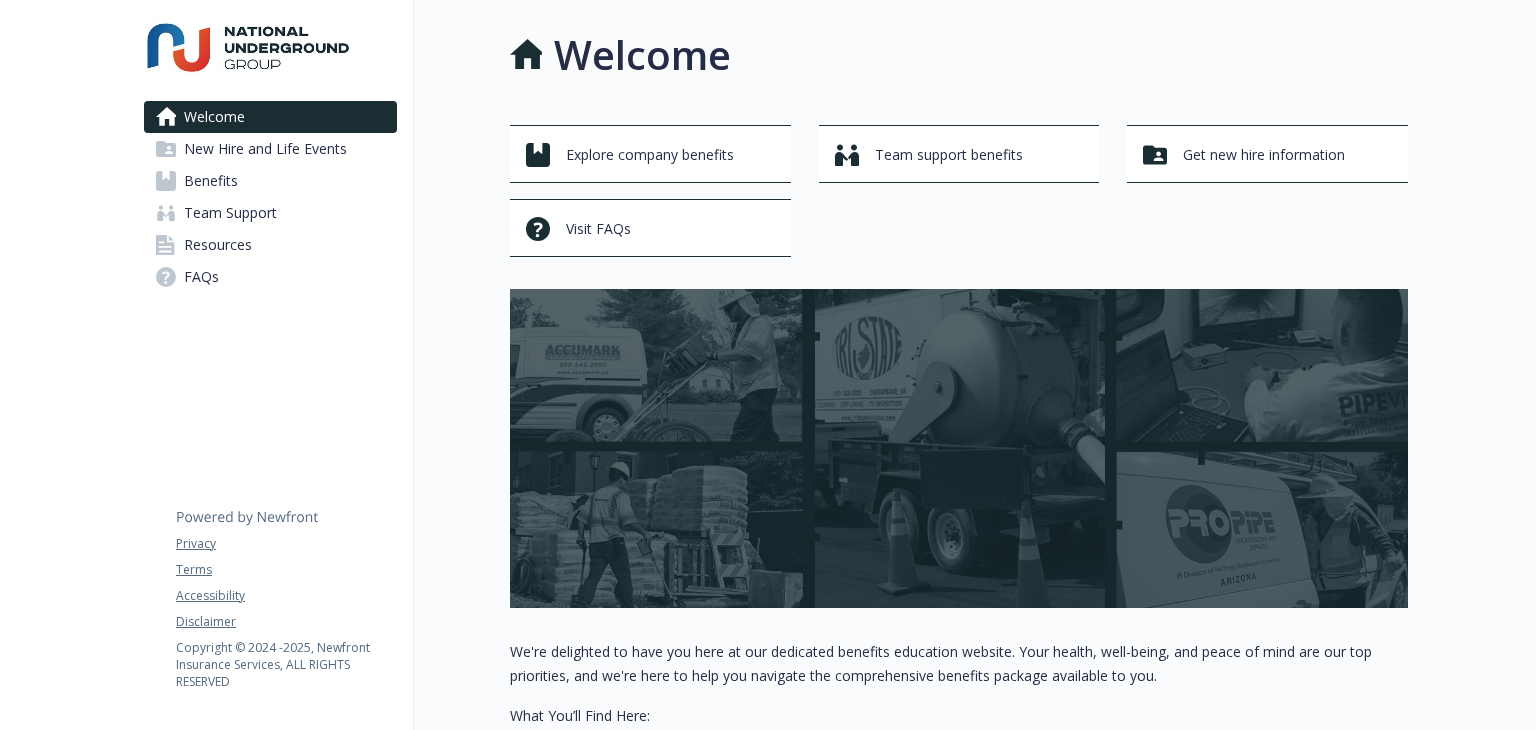 scroll, scrollTop: 0, scrollLeft: 0, axis: both 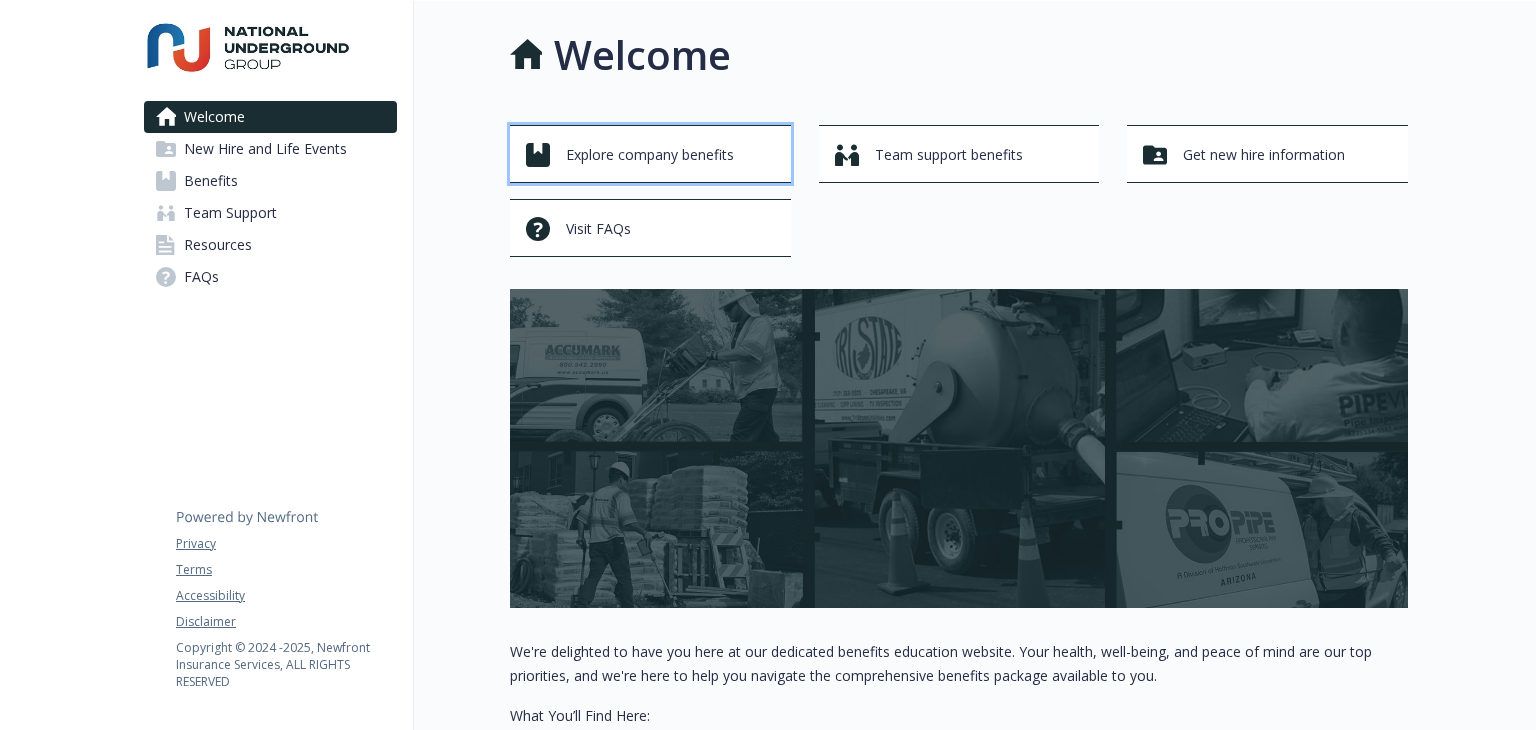 click on "Explore company benefits" at bounding box center (650, 155) 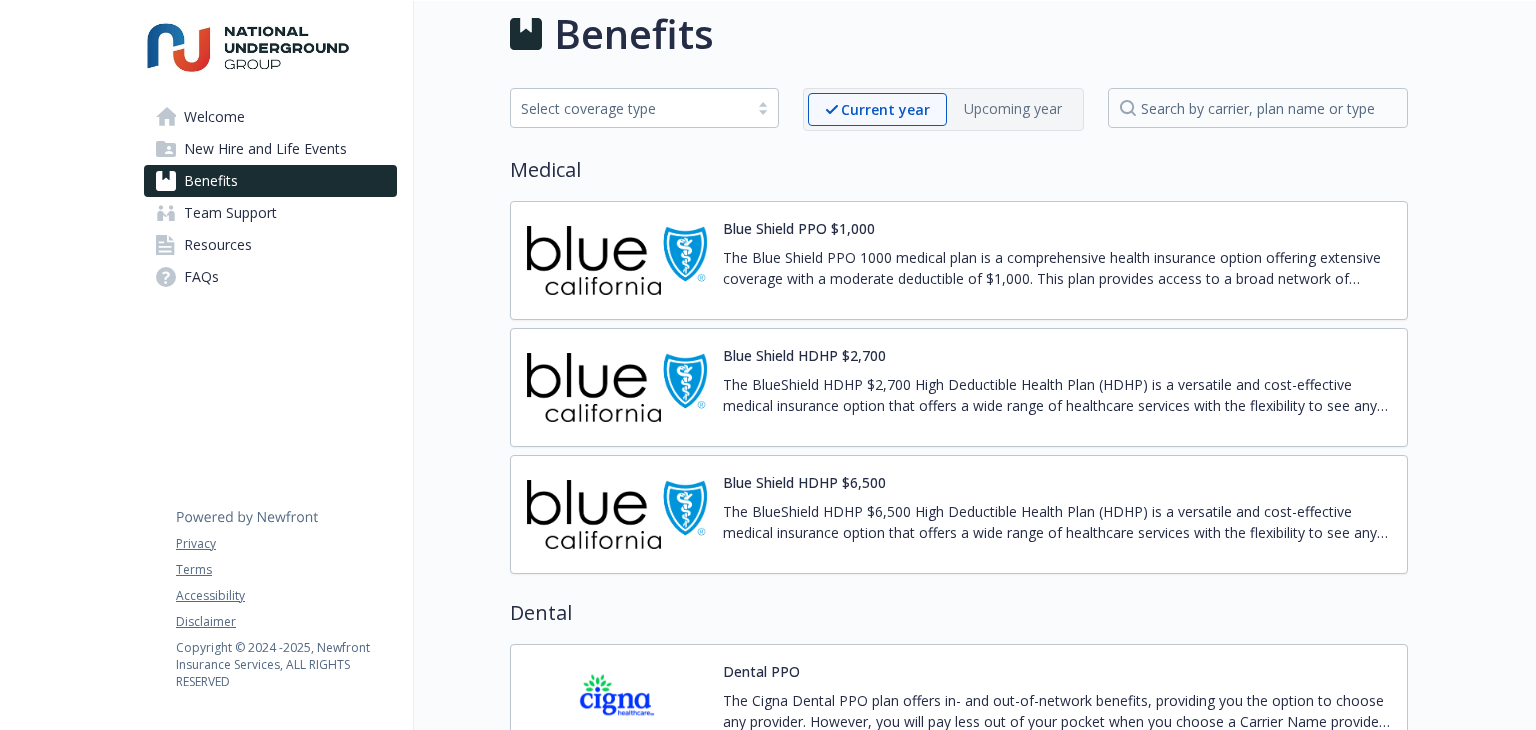 scroll, scrollTop: 0, scrollLeft: 0, axis: both 